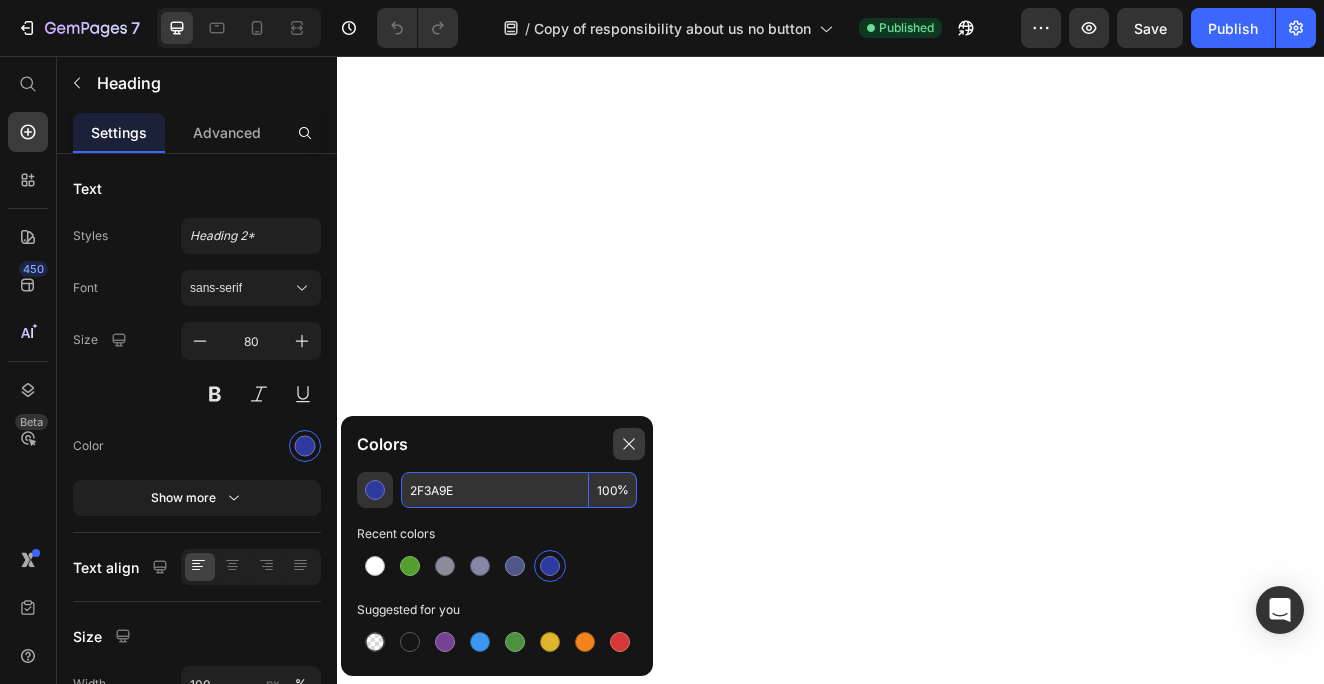 scroll, scrollTop: 0, scrollLeft: 0, axis: both 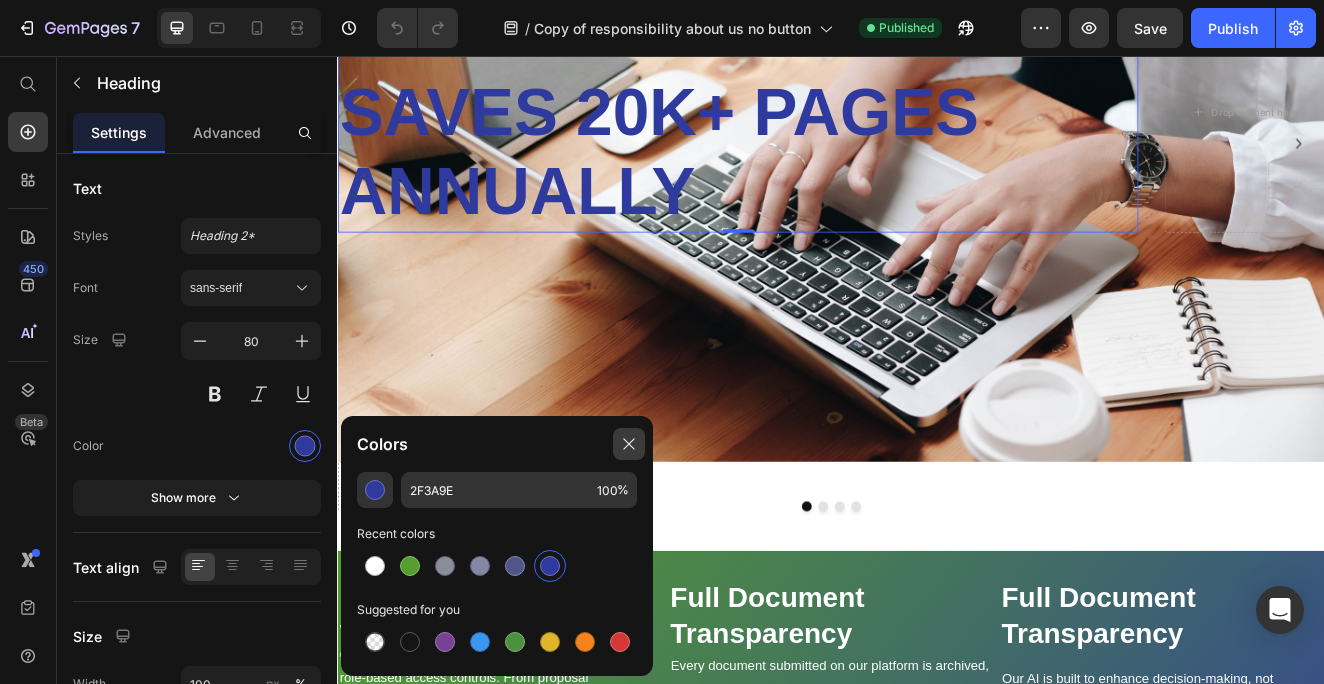 click 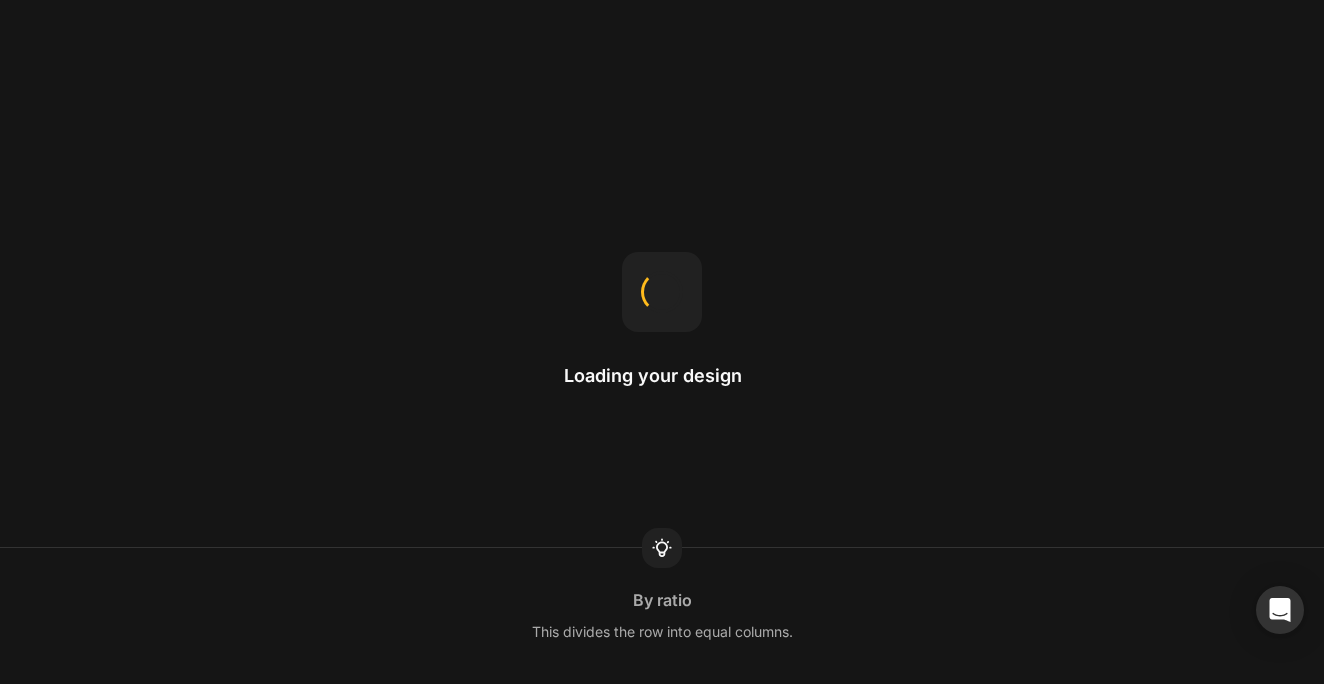 scroll, scrollTop: 0, scrollLeft: 0, axis: both 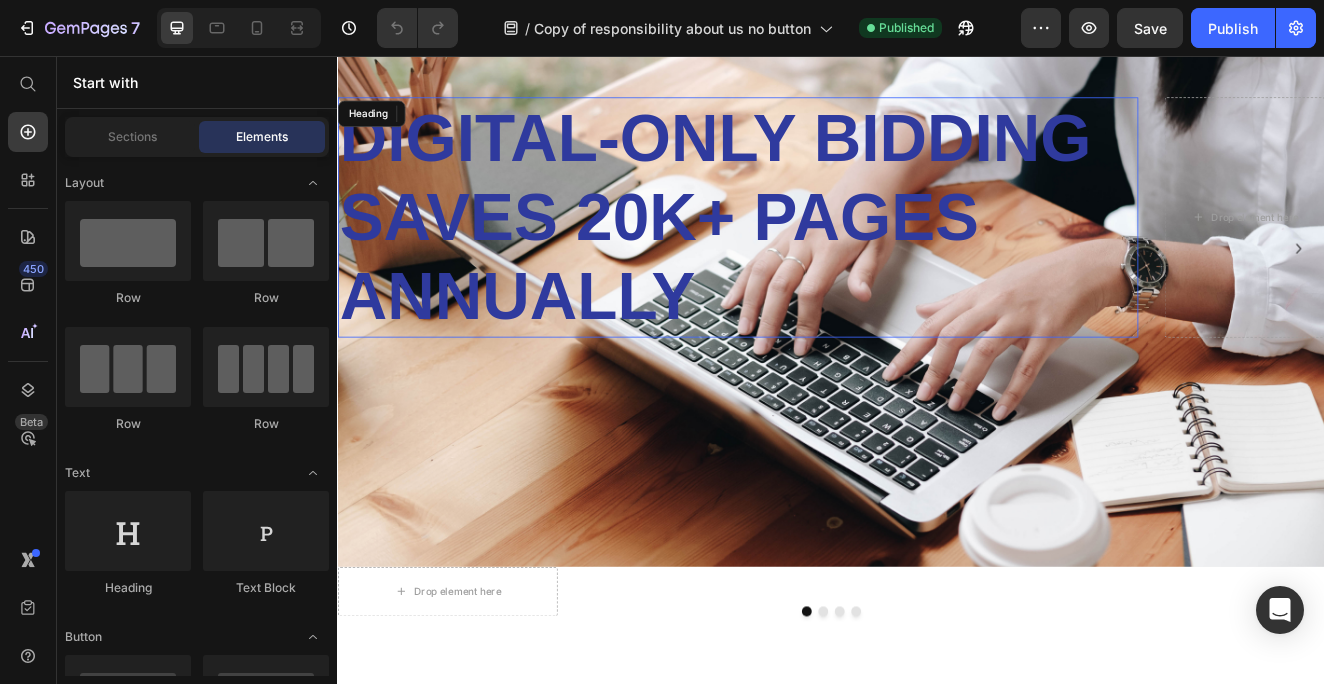 click on "Digital-Only Bidding Saves 20K+ Pages Annually" at bounding box center (796, 252) 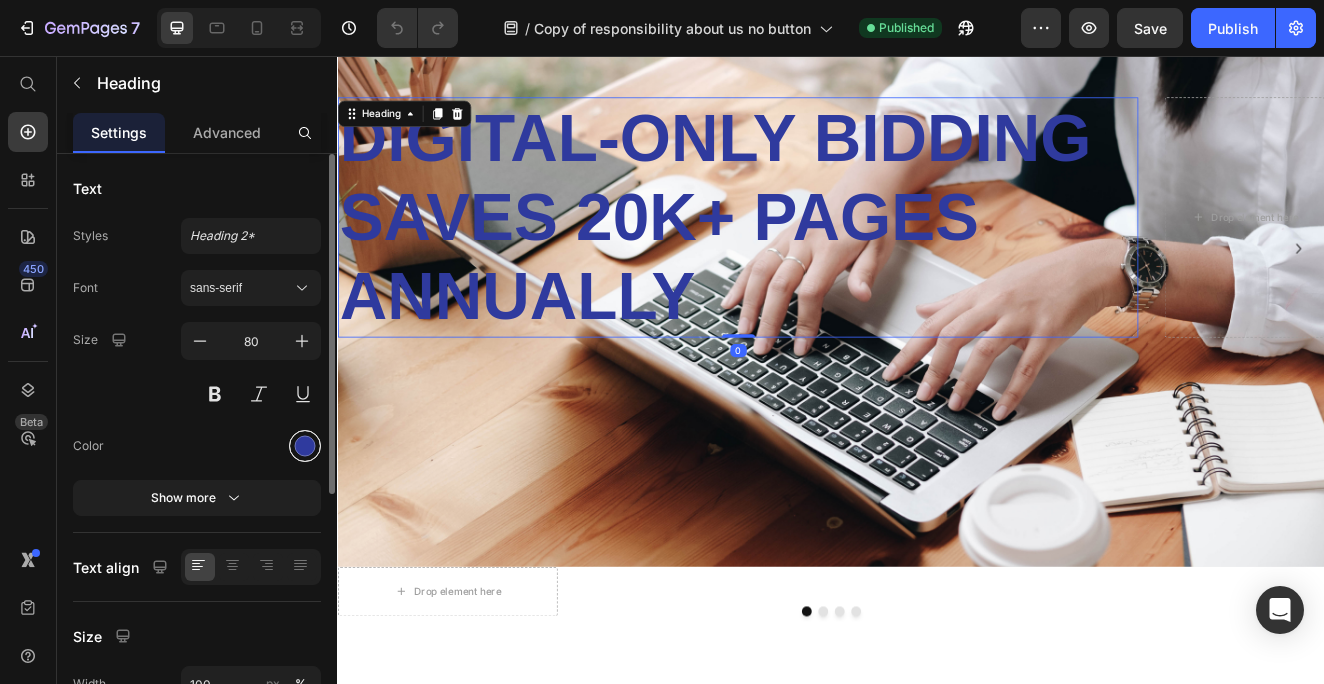 click at bounding box center [305, 446] 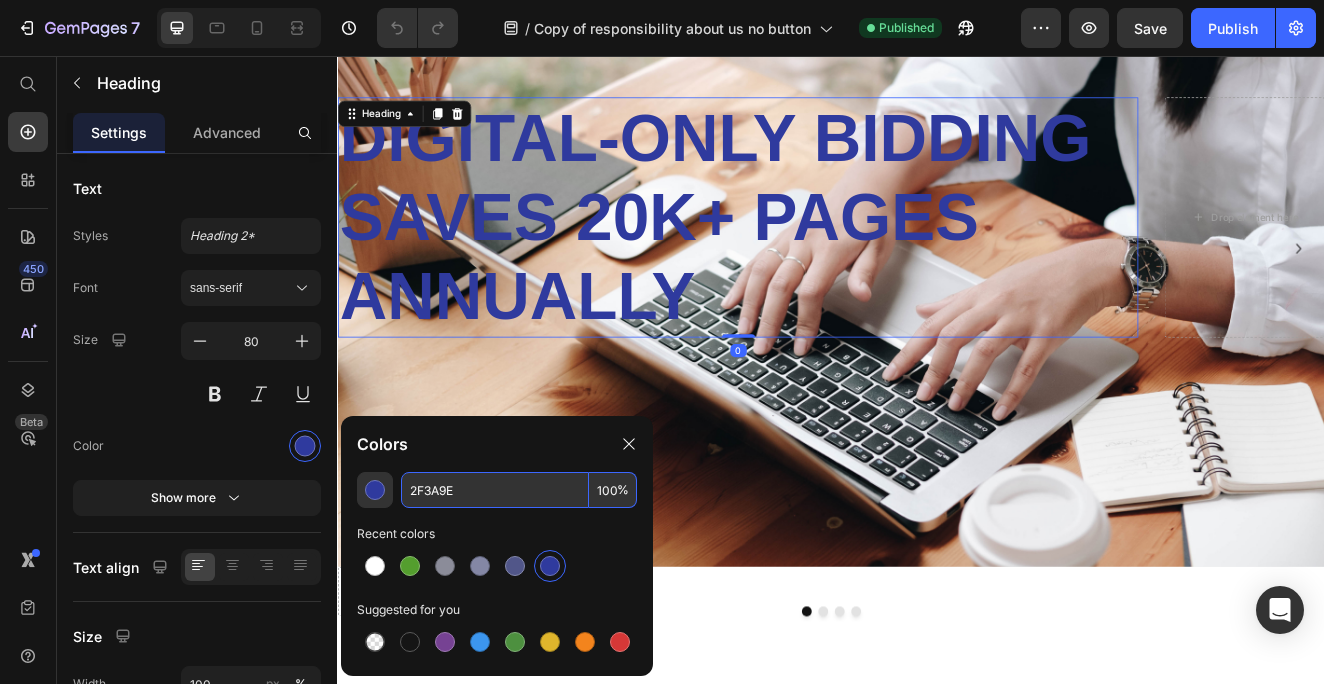 click on "2F3A9E" at bounding box center (495, 490) 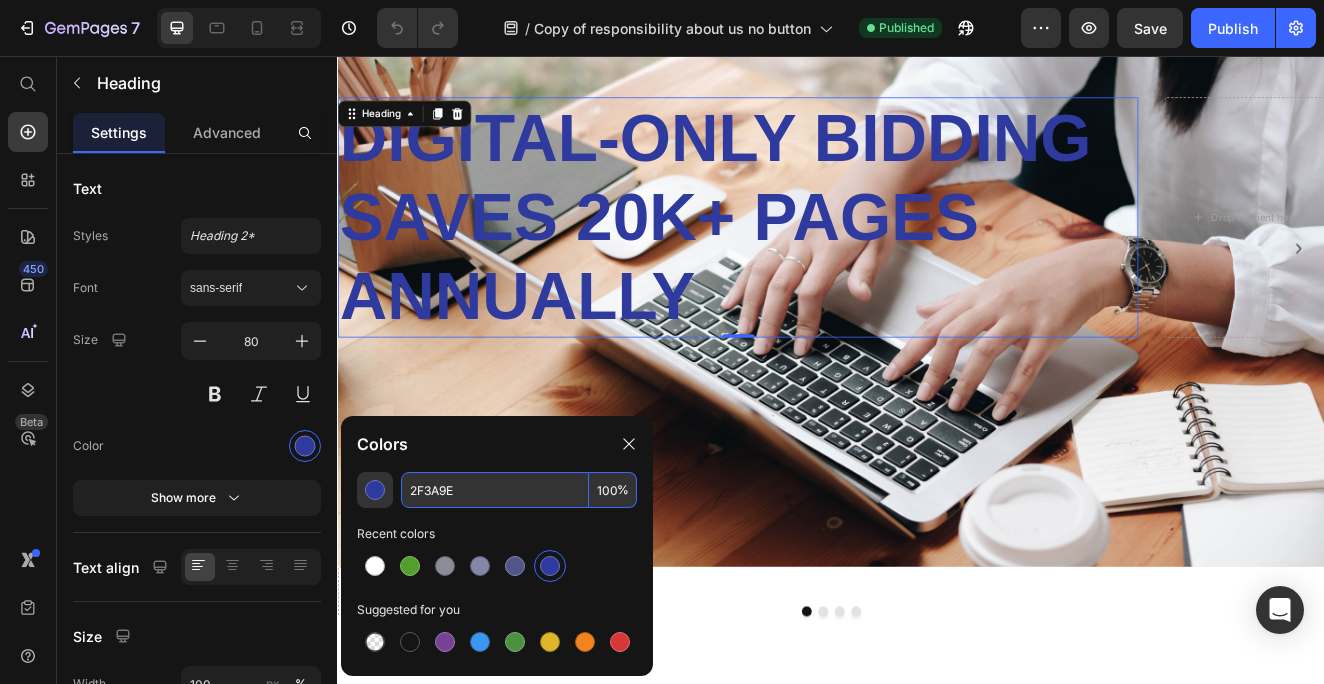 click on "2F3A9E" at bounding box center (495, 490) 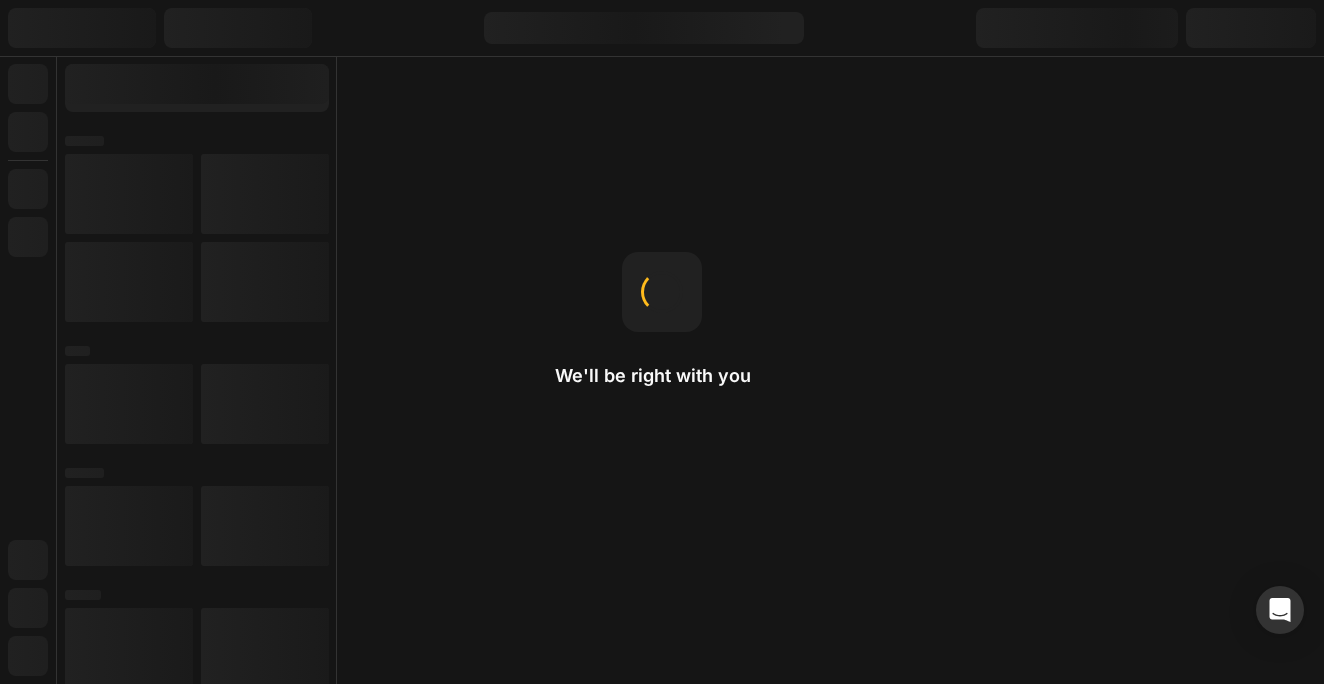 scroll, scrollTop: 0, scrollLeft: 0, axis: both 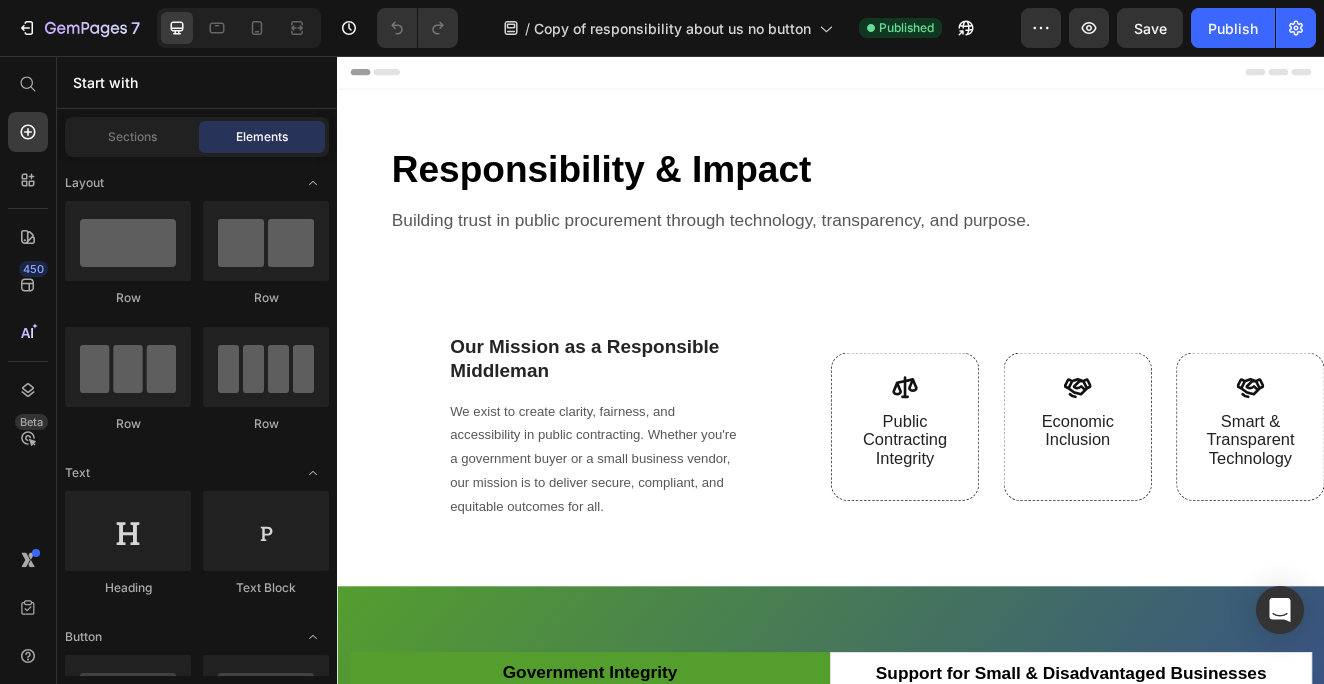 click on "Header" at bounding box center (394, 76) 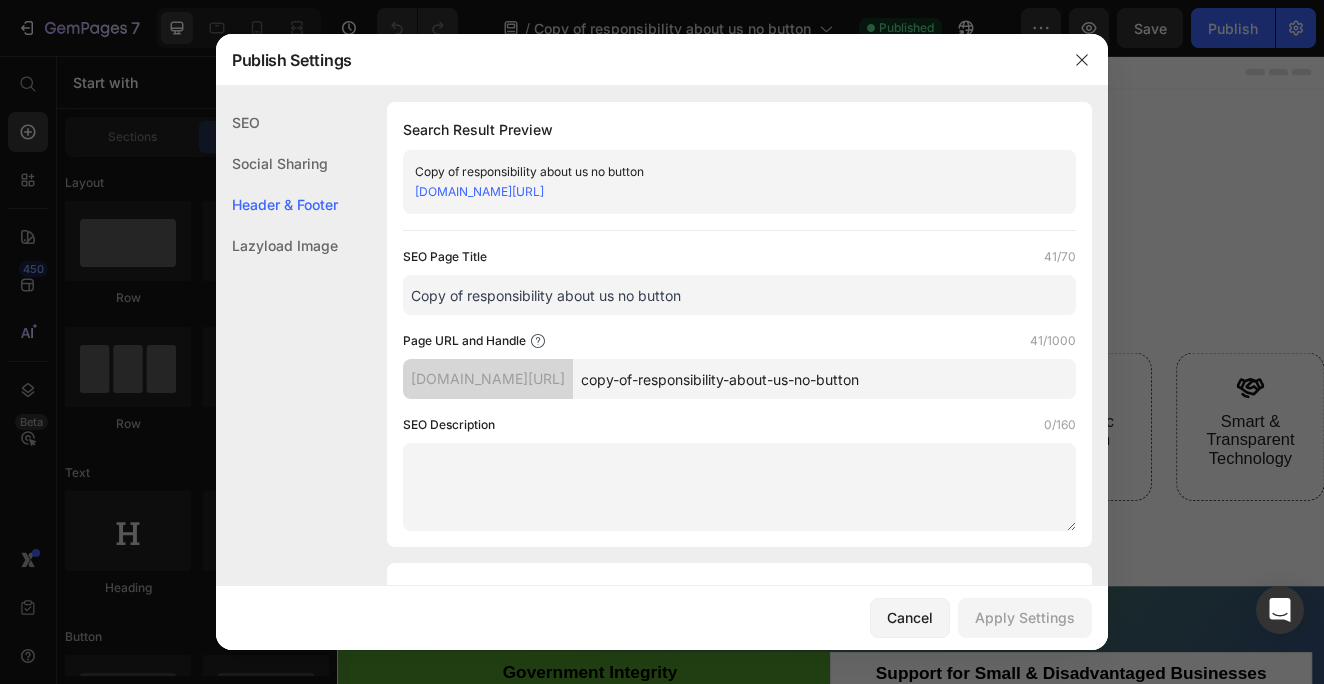 scroll, scrollTop: 937, scrollLeft: 0, axis: vertical 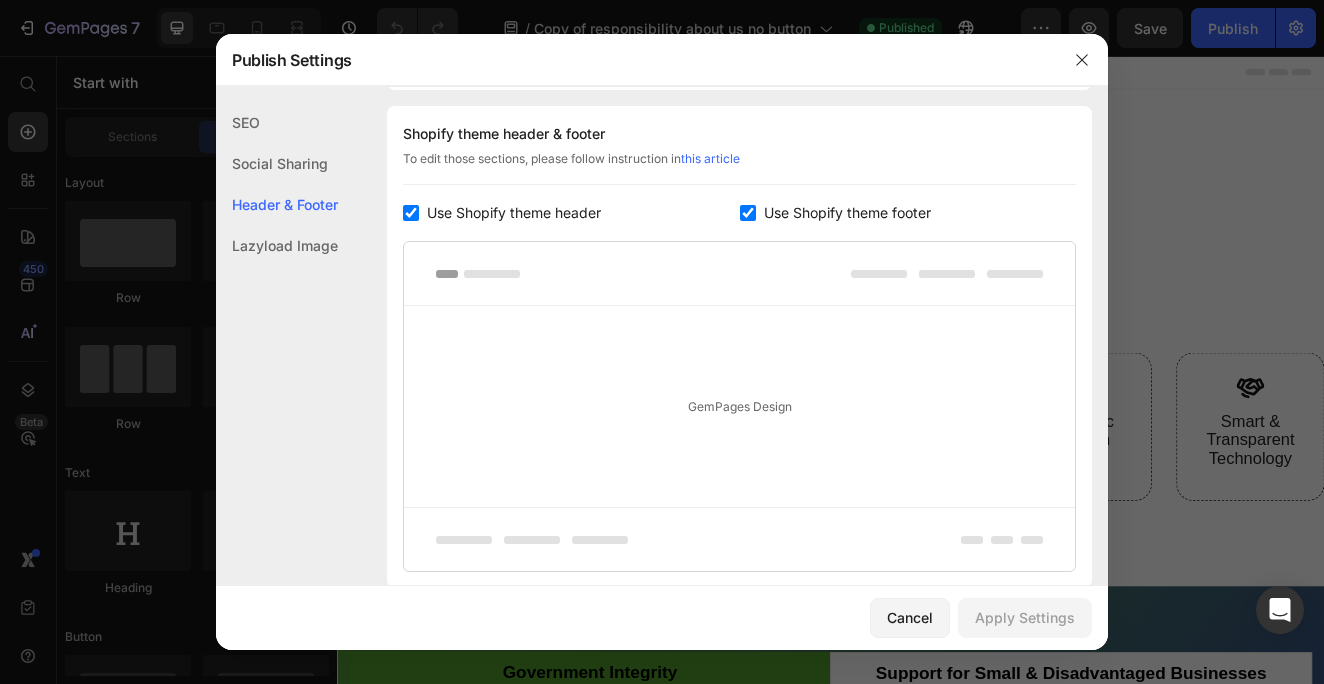 click on "this article" at bounding box center (710, 158) 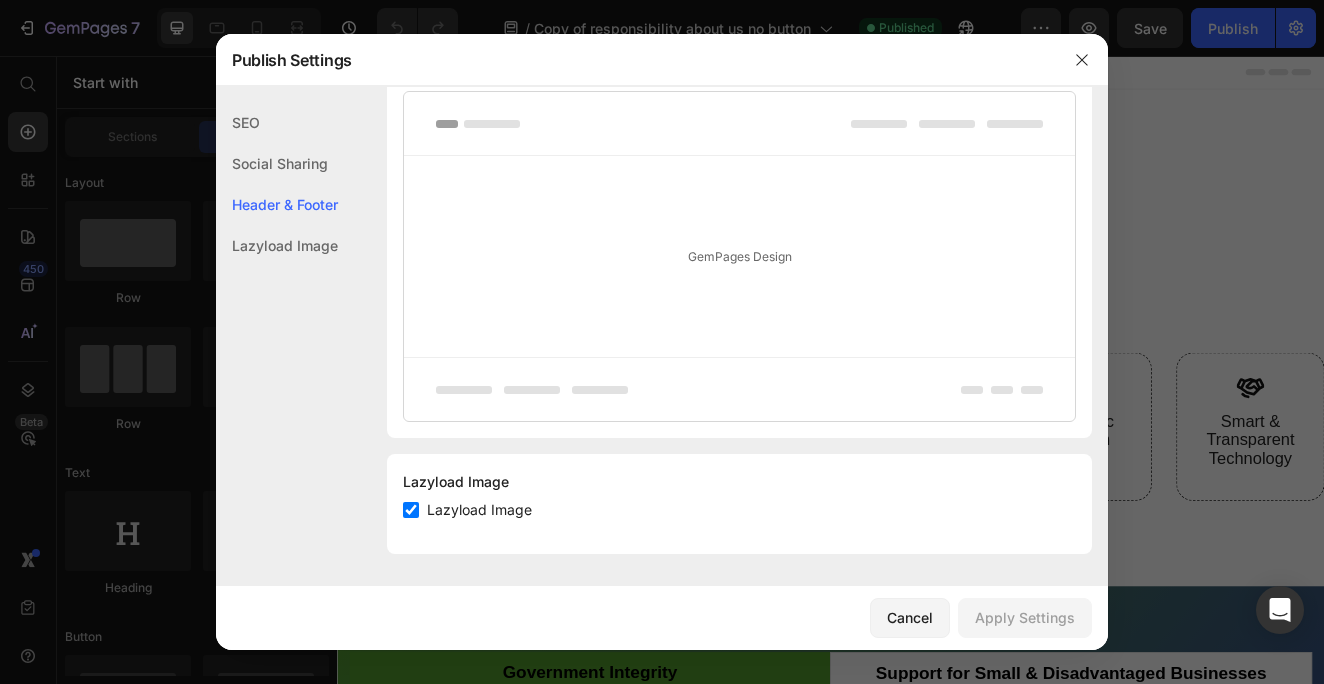 scroll, scrollTop: 1087, scrollLeft: 0, axis: vertical 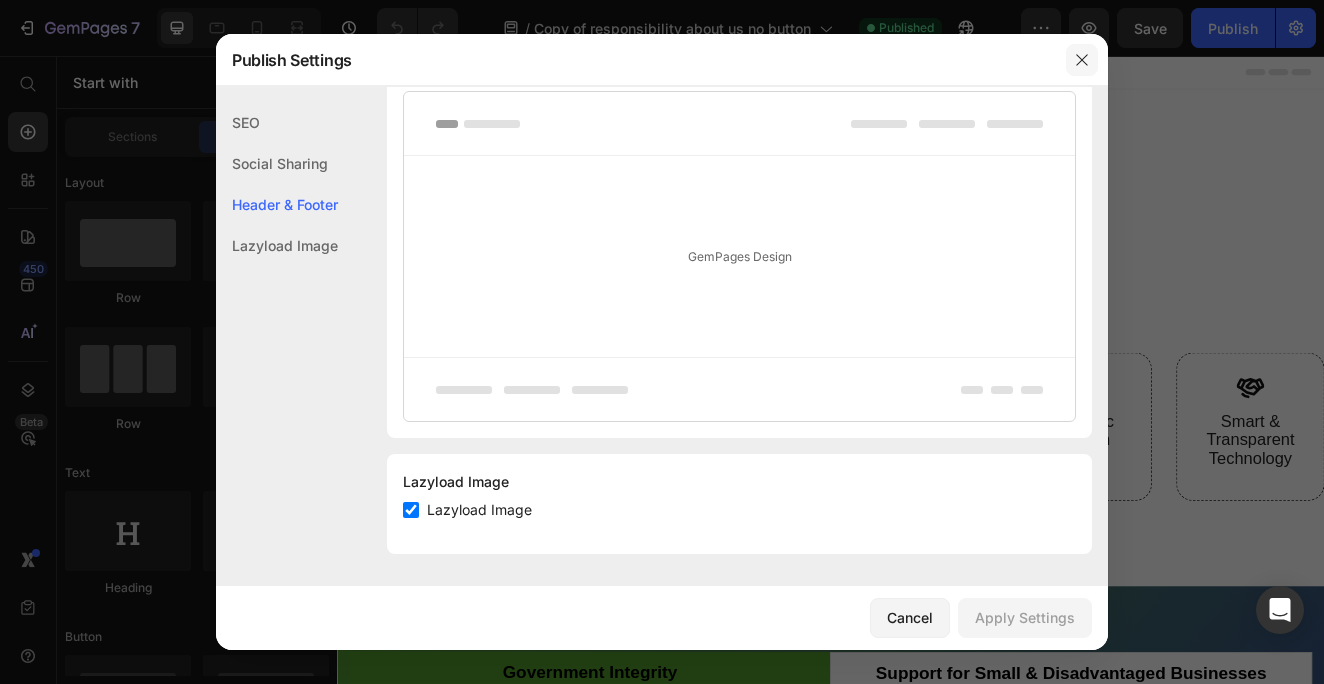 click 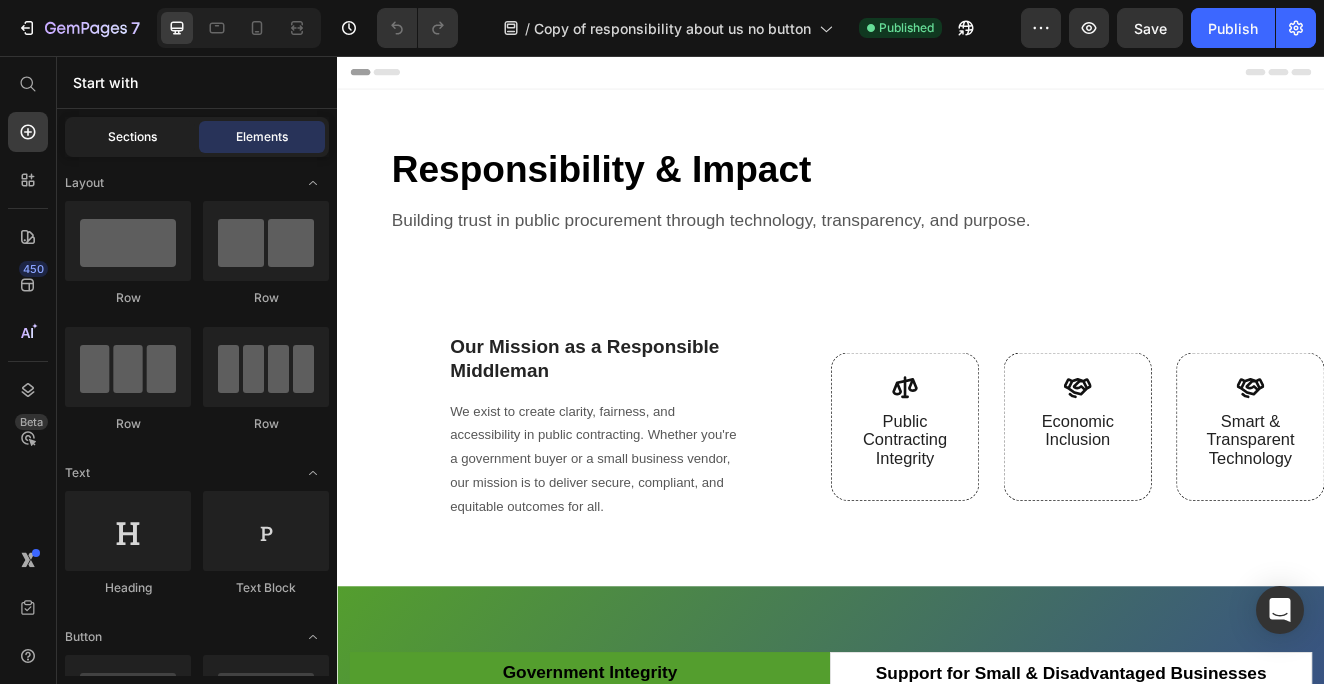 click on "Sections" 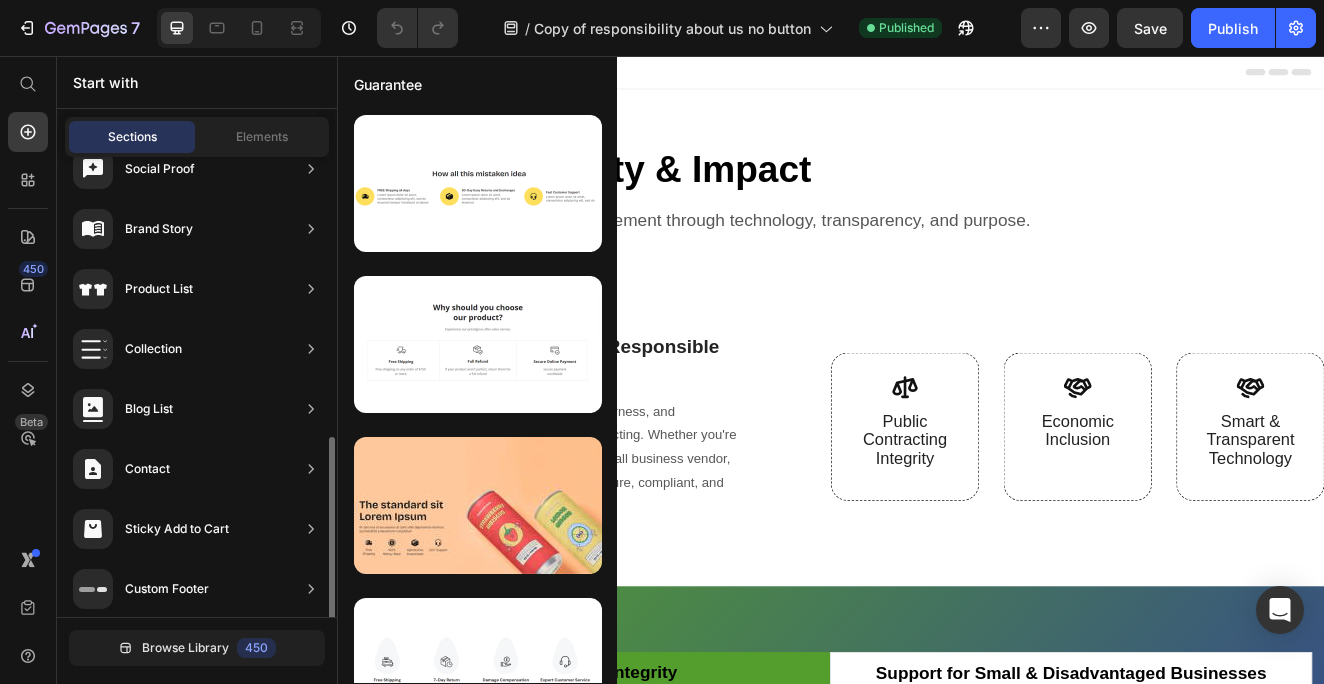 scroll, scrollTop: 700, scrollLeft: 0, axis: vertical 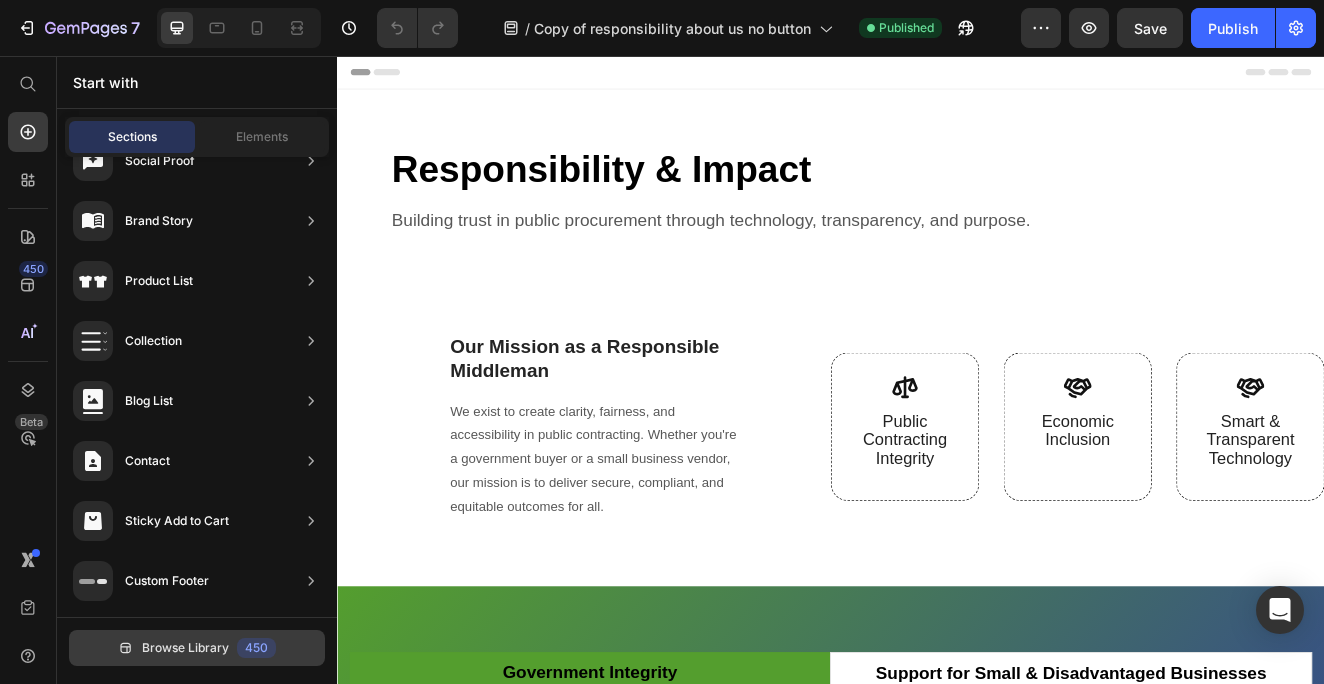 click on "Browse Library 450" at bounding box center (197, 648) 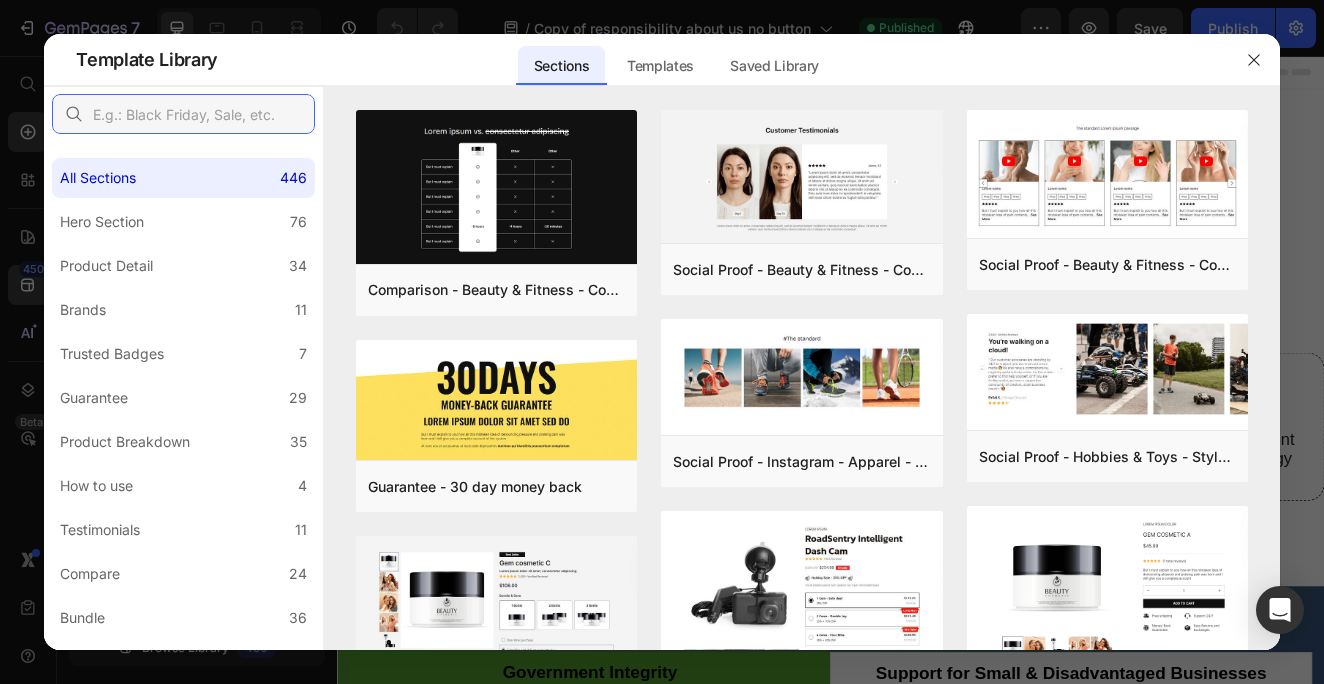 click at bounding box center (183, 114) 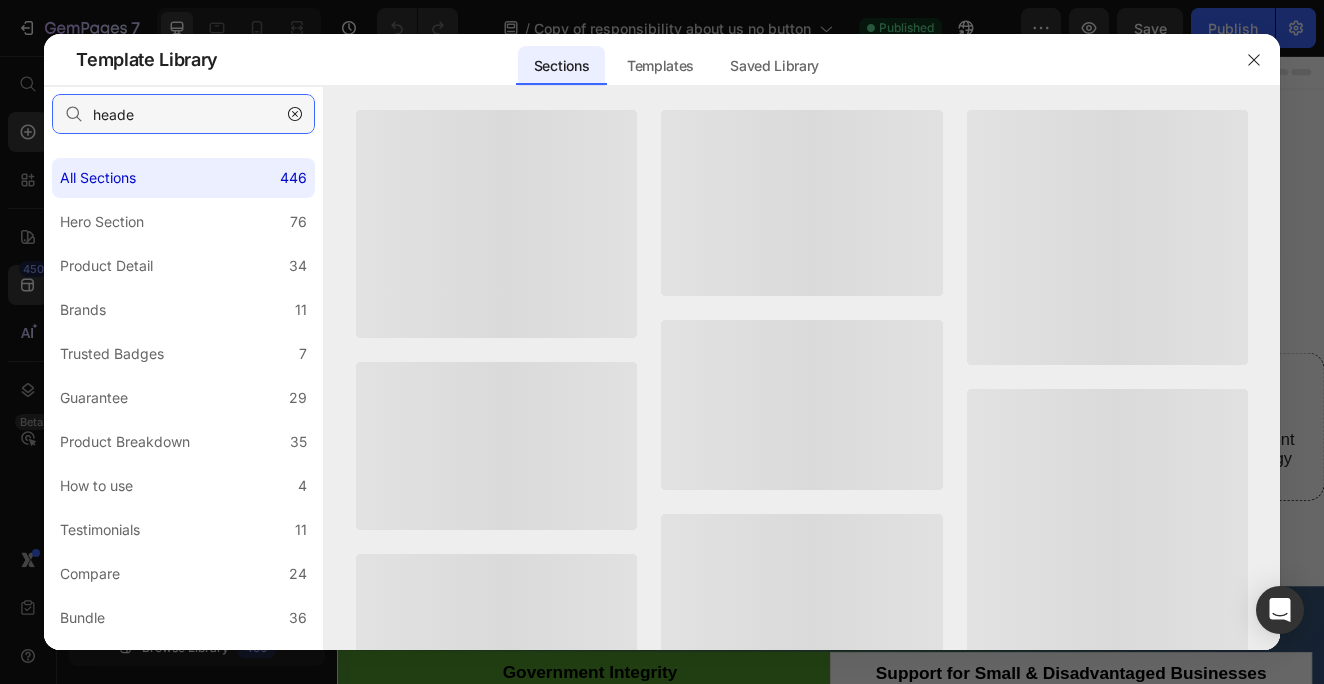 type on "header" 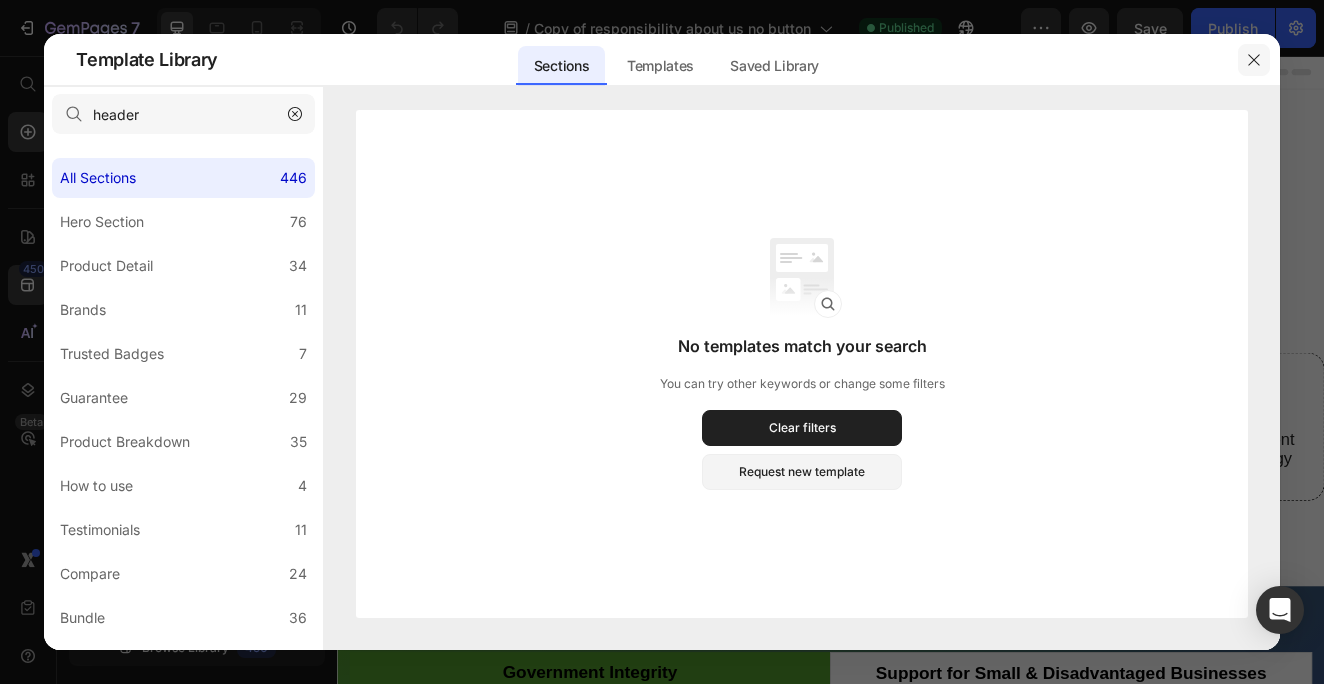click at bounding box center [1254, 60] 